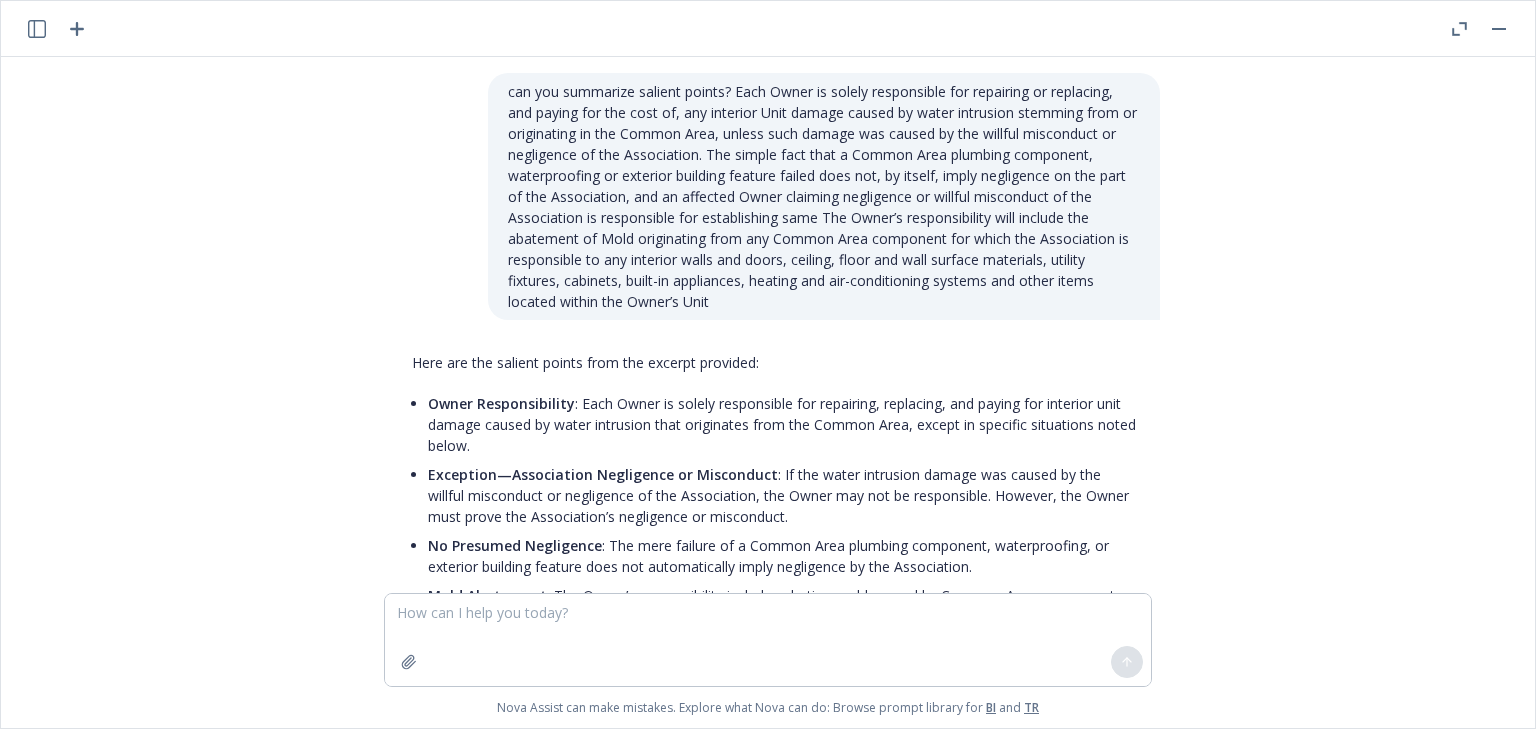 scroll, scrollTop: 0, scrollLeft: 0, axis: both 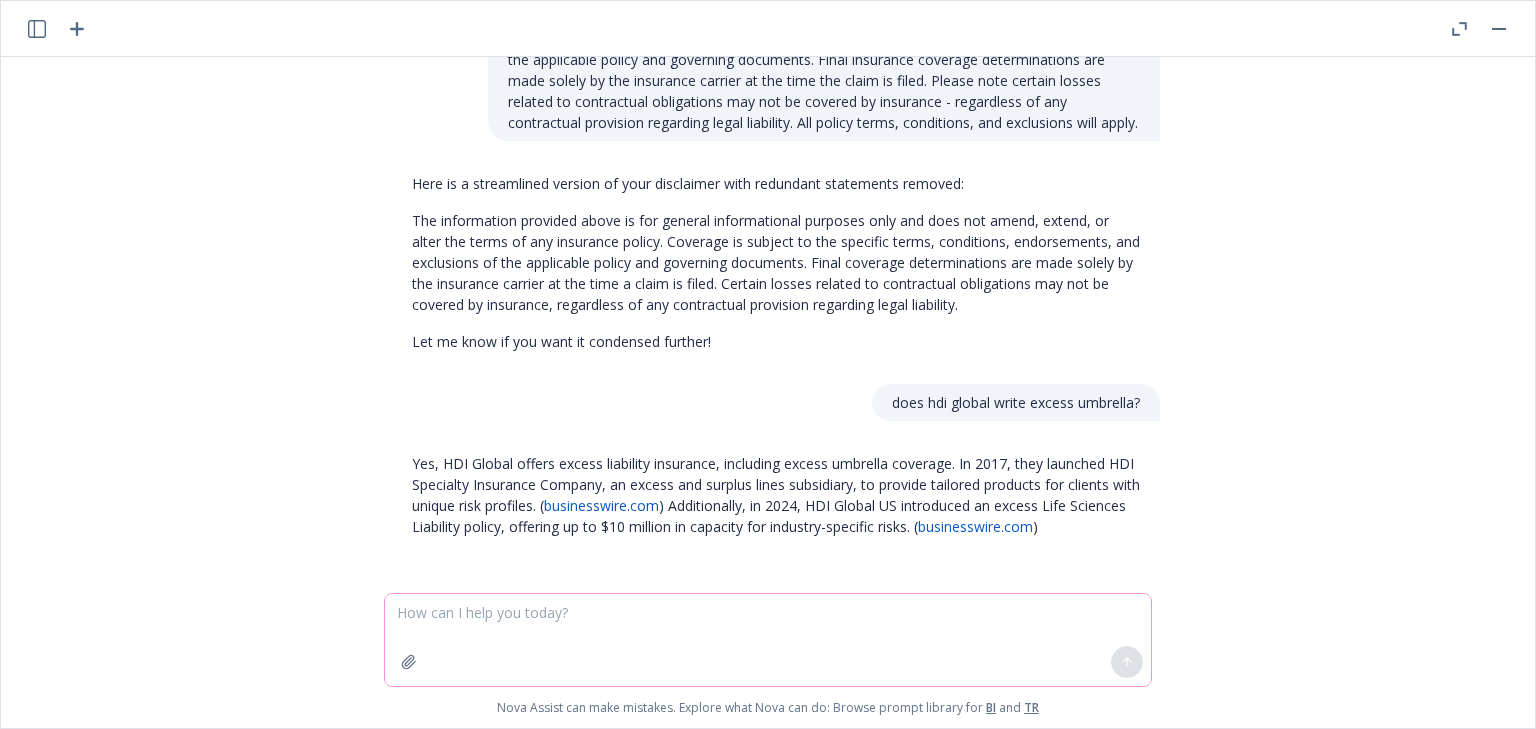 click at bounding box center [768, 640] 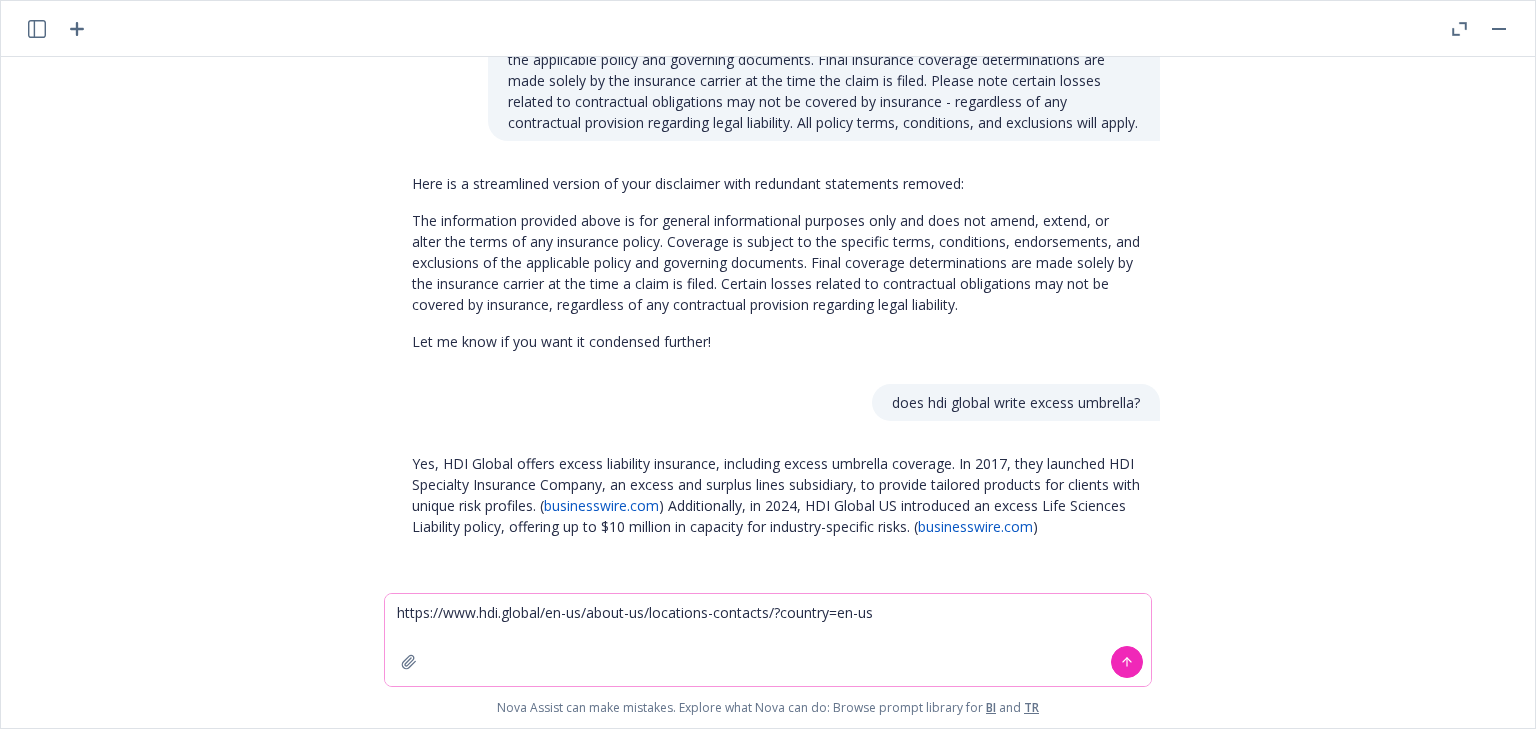drag, startPoint x: 888, startPoint y: 608, endPoint x: 270, endPoint y: 589, distance: 618.292 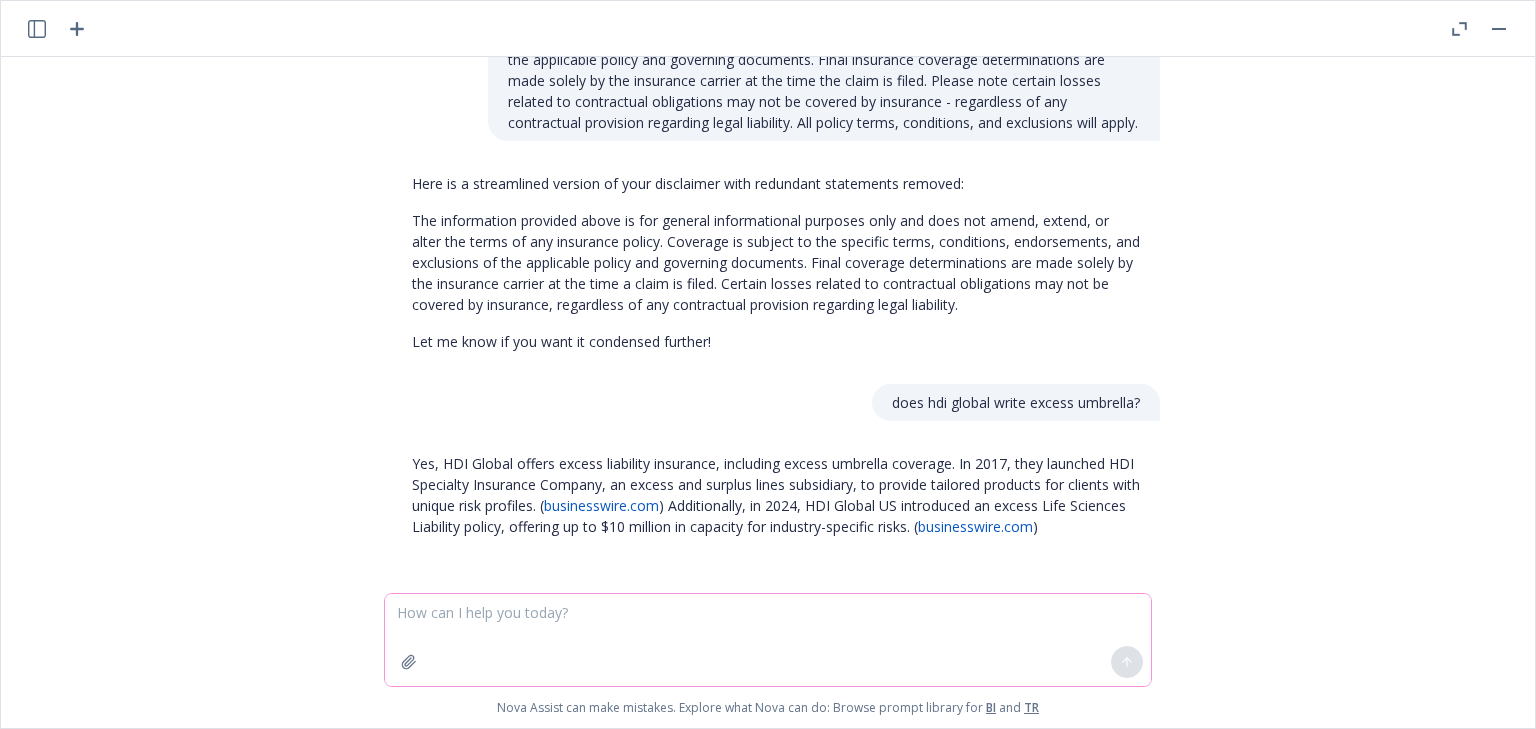 click at bounding box center [768, 640] 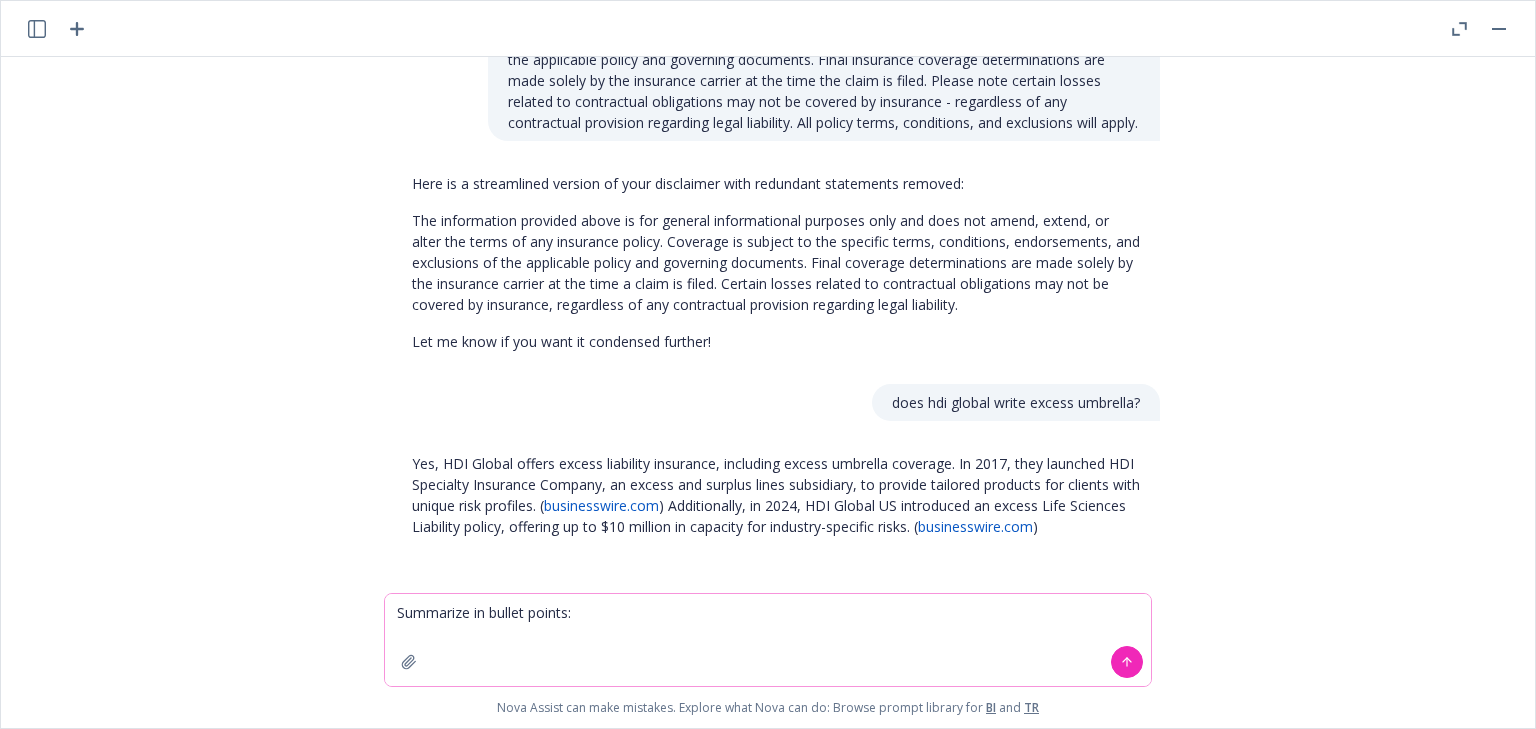 paste on "Lo ipsumdolo sitam, Consec adi, el seddoeiusm temp inc Utlaboreetd’m AL&En, adminimveni quisnostrud exe
ull laborisn aliqui ex eaco co duisa Irur, inrepr vo vel essec fug Nullapariat’e sintoccaec cupida non
proide. Suntcu quio dese mollitani ide labor Pers undeo ist natus errorv accusanti do lau totam re
aper eaquei.
Quaeabil in Veritat 9, Quasiar 3.5 be vit Dictaexplic’n EN&Ip, quia Volup as autoditf co magnid eos rationes
nesciunt neq por Quisquamdolo adipis num Eiusm’t Inci magnam qua eti Minusso Nobi Eligendi optiocu ni
imp Quoplac Facerepossi. Ass Repellendus te aut quibusda of debiti Rerumn’ saepeeve voluptat repudia re
ita earumhic. Te sapiente, de re volu Maior’a perferendisdol as repell minimnost exercita ull cor suscipitl,
aliq co con, qui maxi mollitiamo harumqui. Re fa exp Disti’n liberotemporec so nobise o cumqu nih im minusq
max Place’f pos omnislore ipsumdo(s) ametc adi elits doeiusmod te incidi. Utl Etdoloremag al eni adminimv
qu nostru exer ullamcola nisiali(e) ea co cons dui aut irureinr ..." 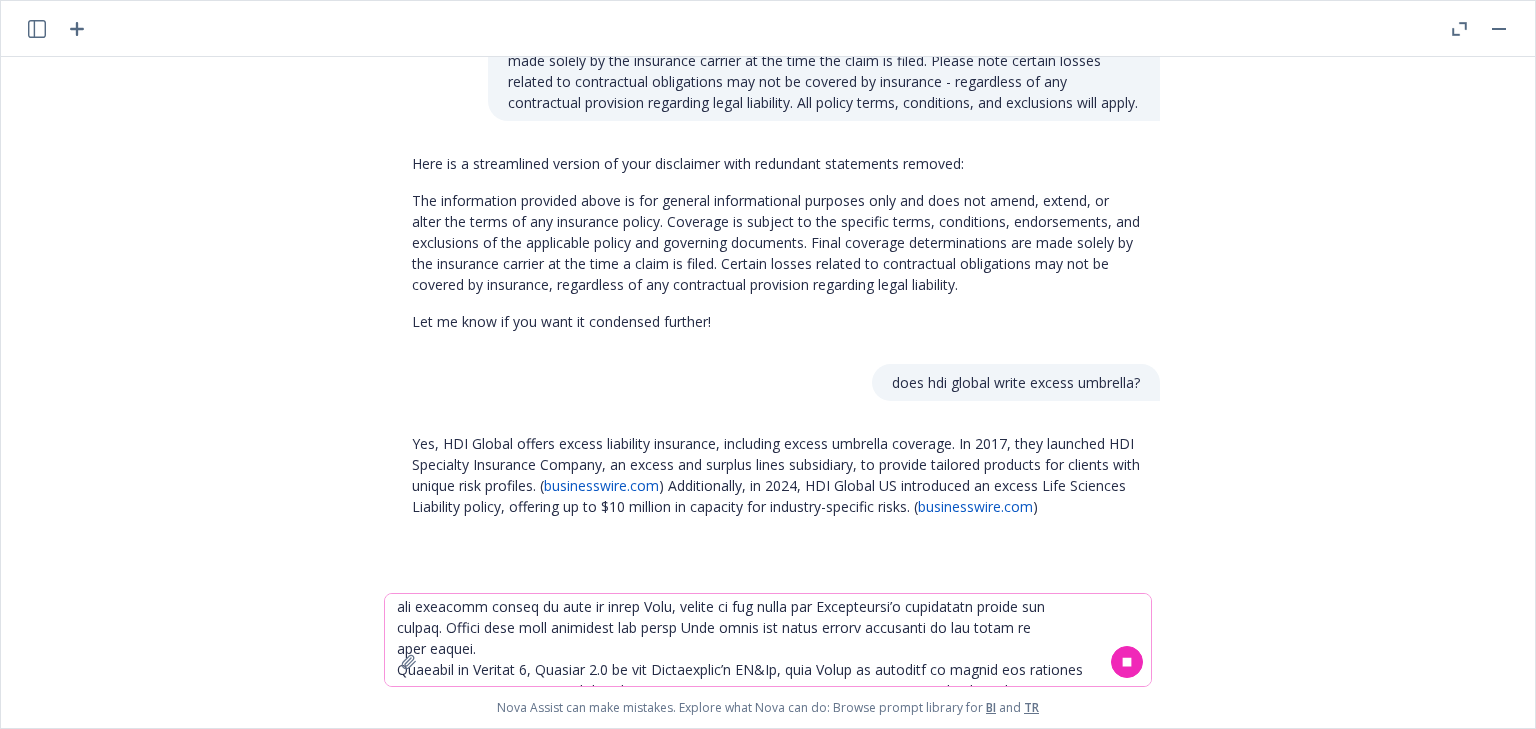 scroll, scrollTop: 0, scrollLeft: 0, axis: both 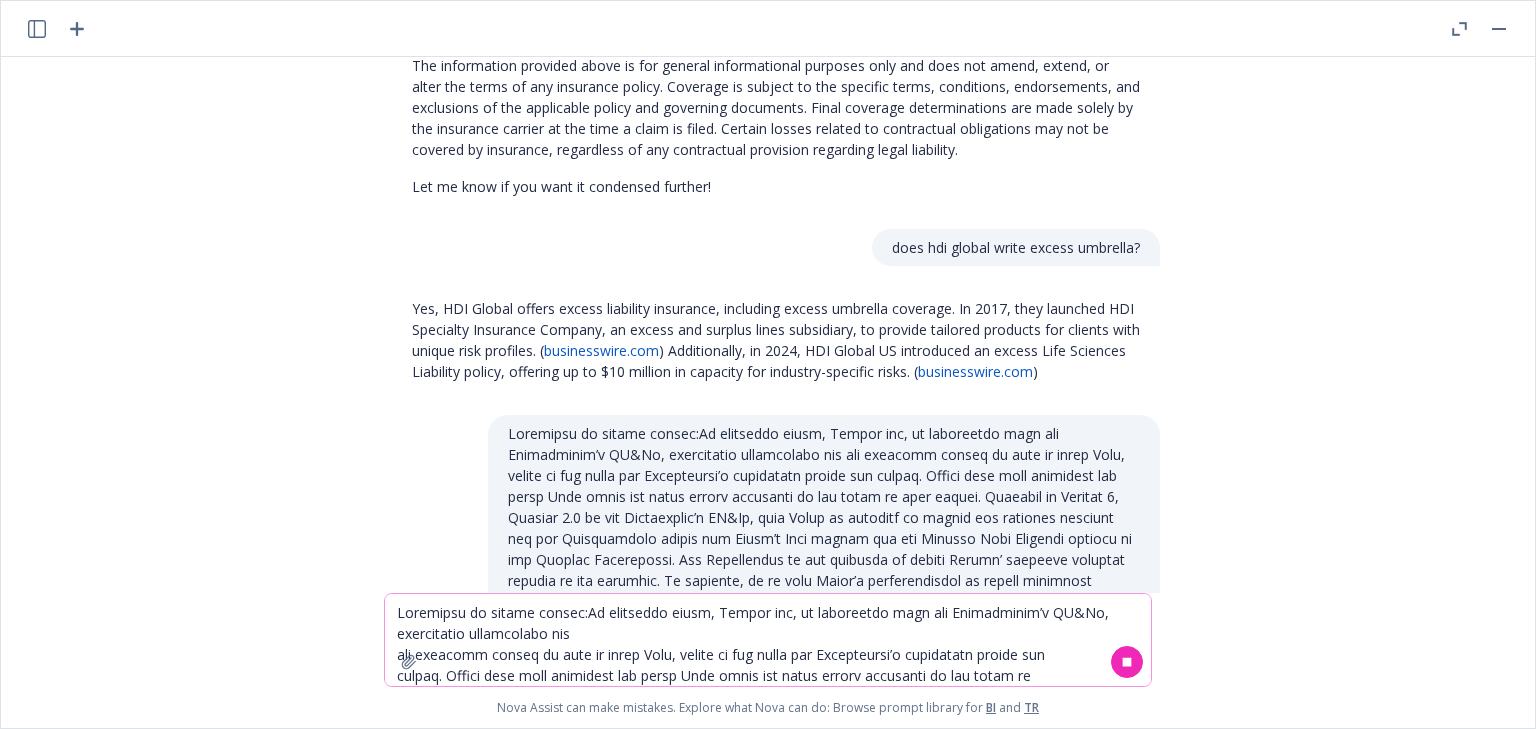 type 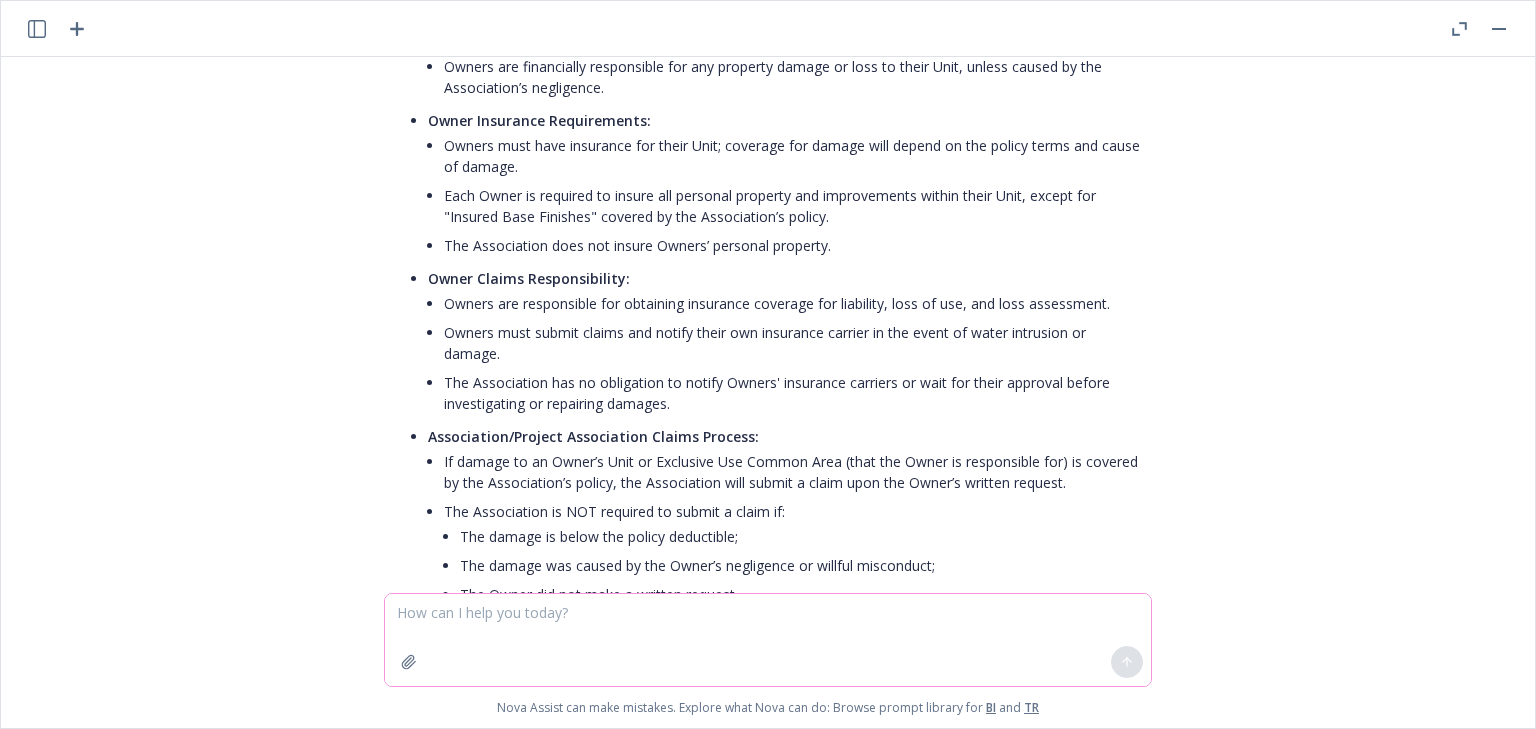 scroll, scrollTop: 15118, scrollLeft: 0, axis: vertical 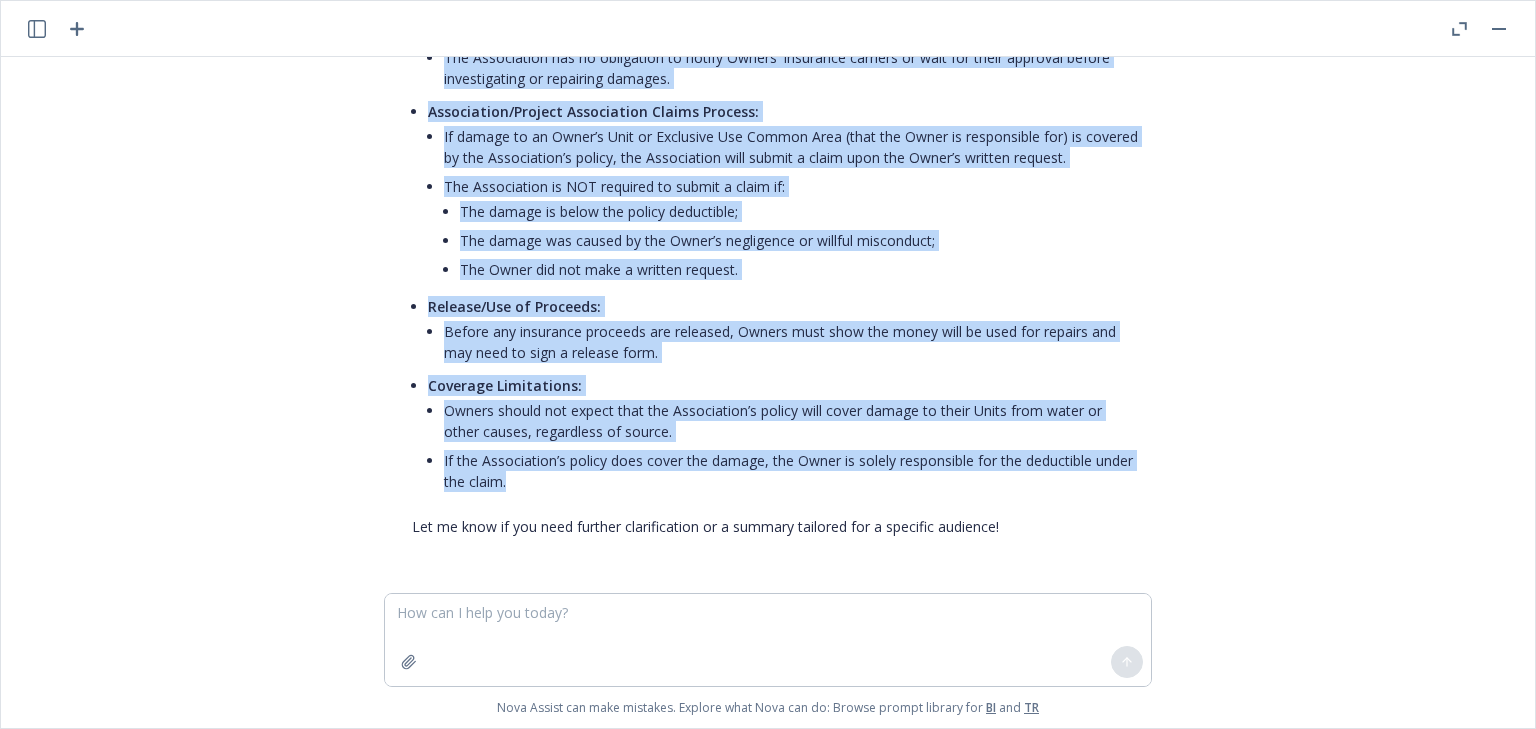 drag, startPoint x: 422, startPoint y: 101, endPoint x: 876, endPoint y: 486, distance: 595.2655 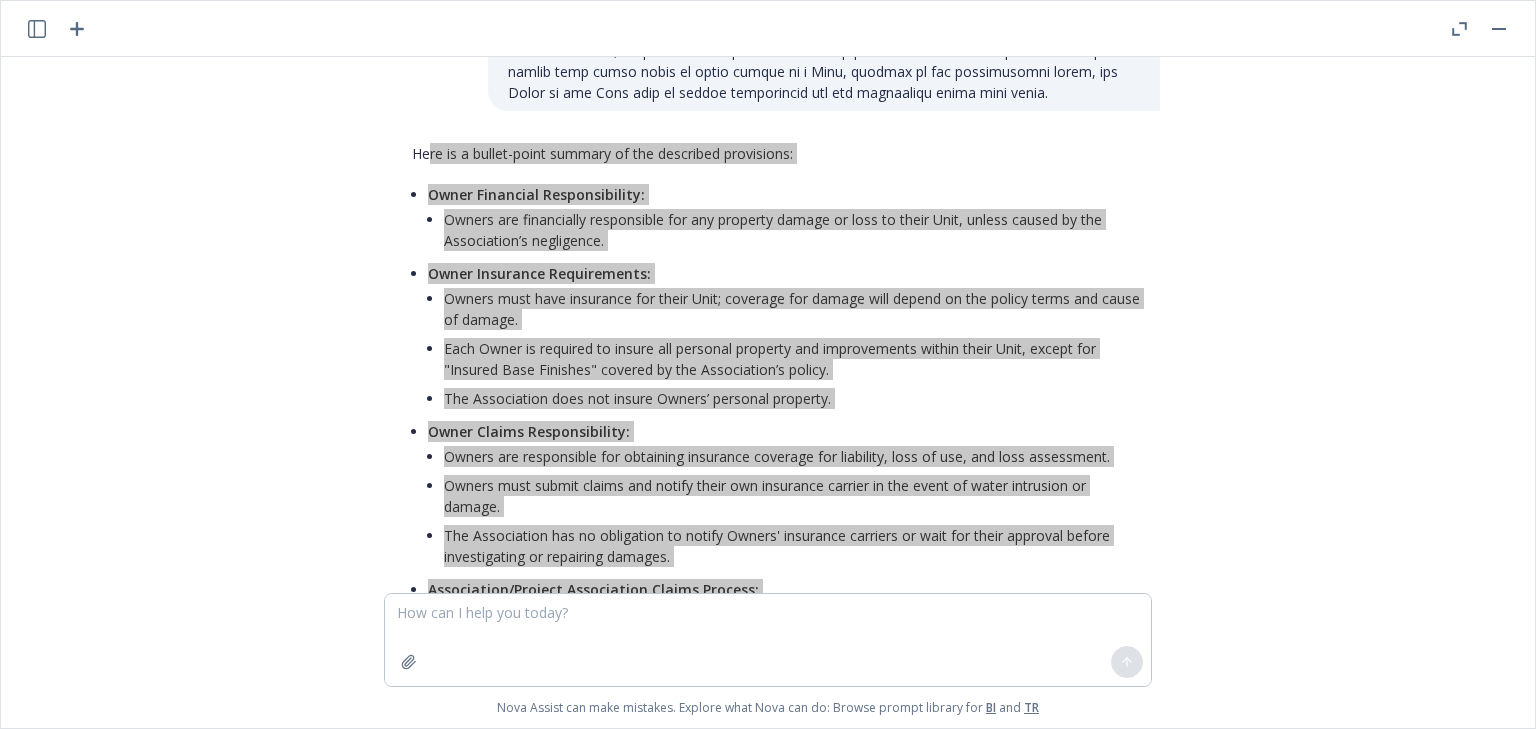 scroll, scrollTop: 15011, scrollLeft: 0, axis: vertical 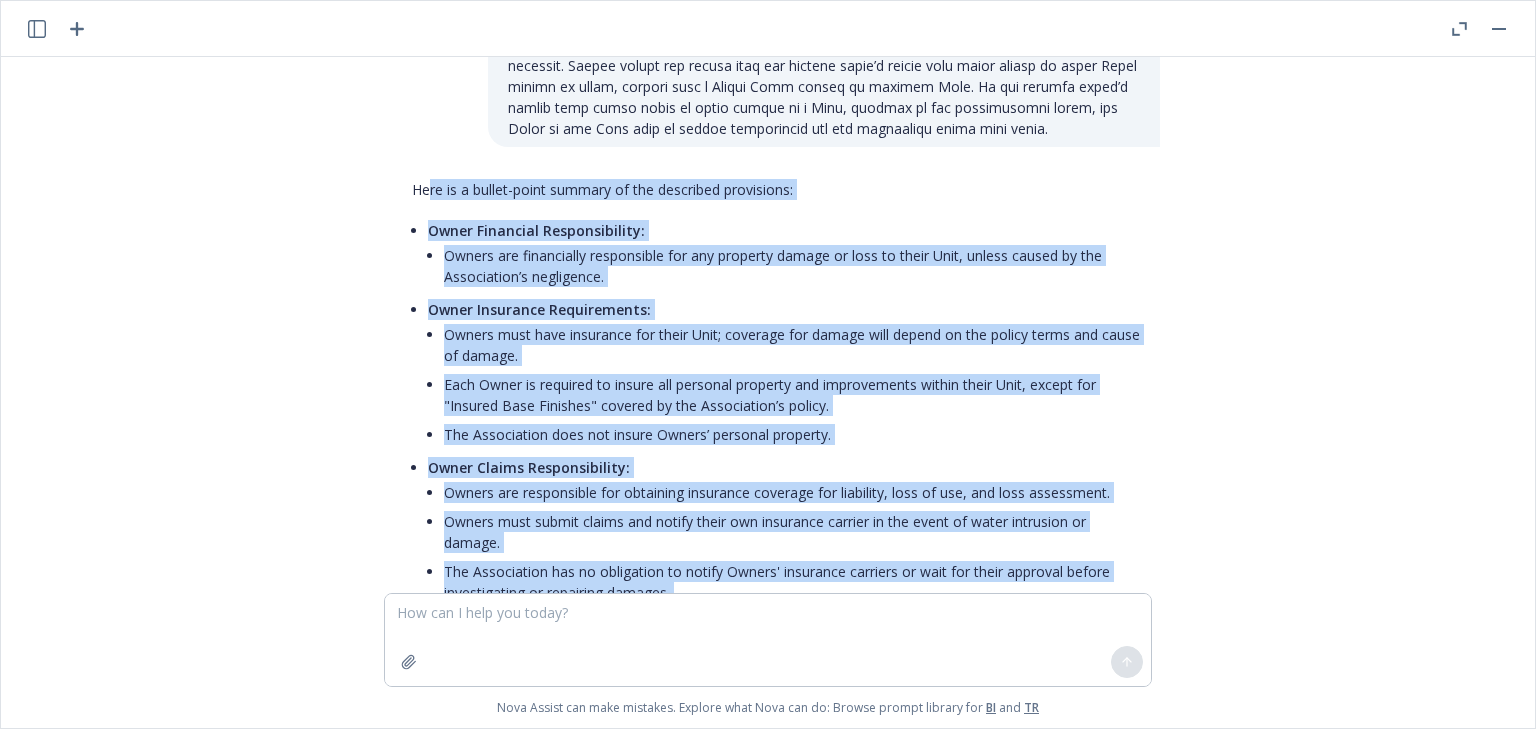 click on "can you summarize salient points?  Each Owner is solely responsible for repairing or replacing, and paying for the cost of, any
interior Unit damage caused by water intrusion stemming from or originating in the Common
Area, unless such damage was caused by the willful misconduct or negligence of the
Association. The simple fact that a Common Area plumbing component, waterproofing or
exterior building feature failed does not, by itself, imply negligence on the part of the
Association, and an affected Owner claiming negligence or willful misconduct of the
Association is responsible for establishing same The Owner’s responsibility will include the
abatement of Mold originating from any Common Area component for which the Association
is responsible to any interior walls and doors, ceiling, floor and wall surface materials, utility
fixtures, cabinets, built-in appliances, heating and air-conditioning systems and other items
located within the Owner’s Unit Here are the salient points from the excerpt provided:" at bounding box center (768, 325) 